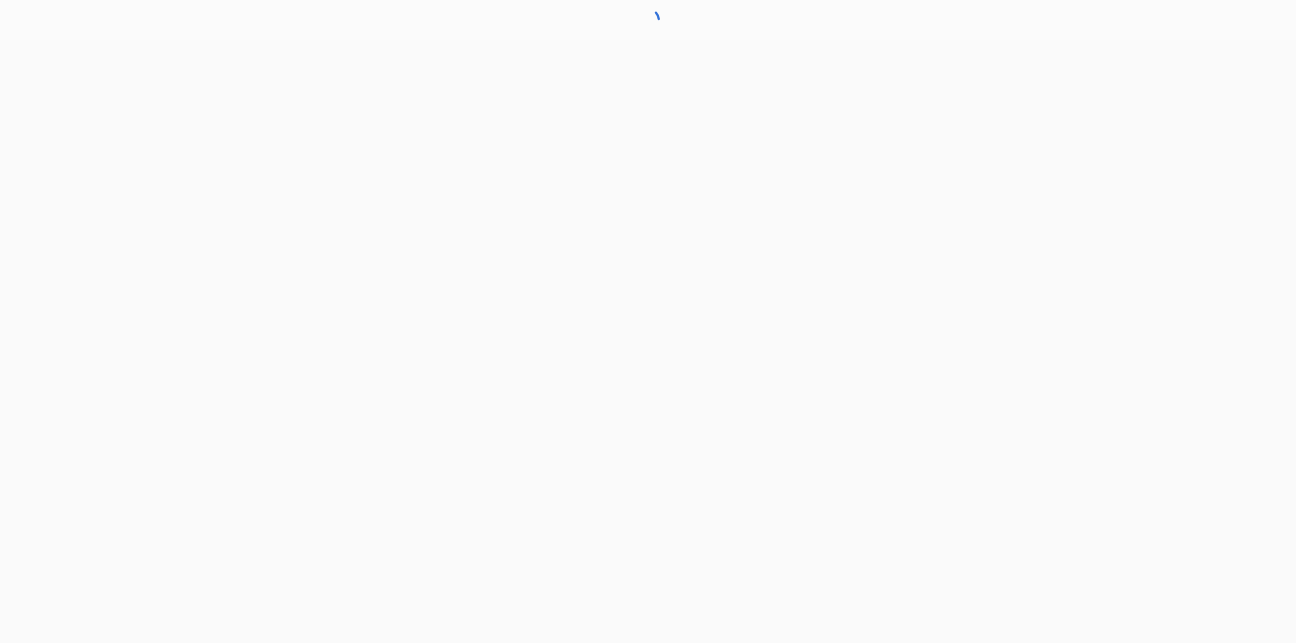 scroll, scrollTop: 0, scrollLeft: 0, axis: both 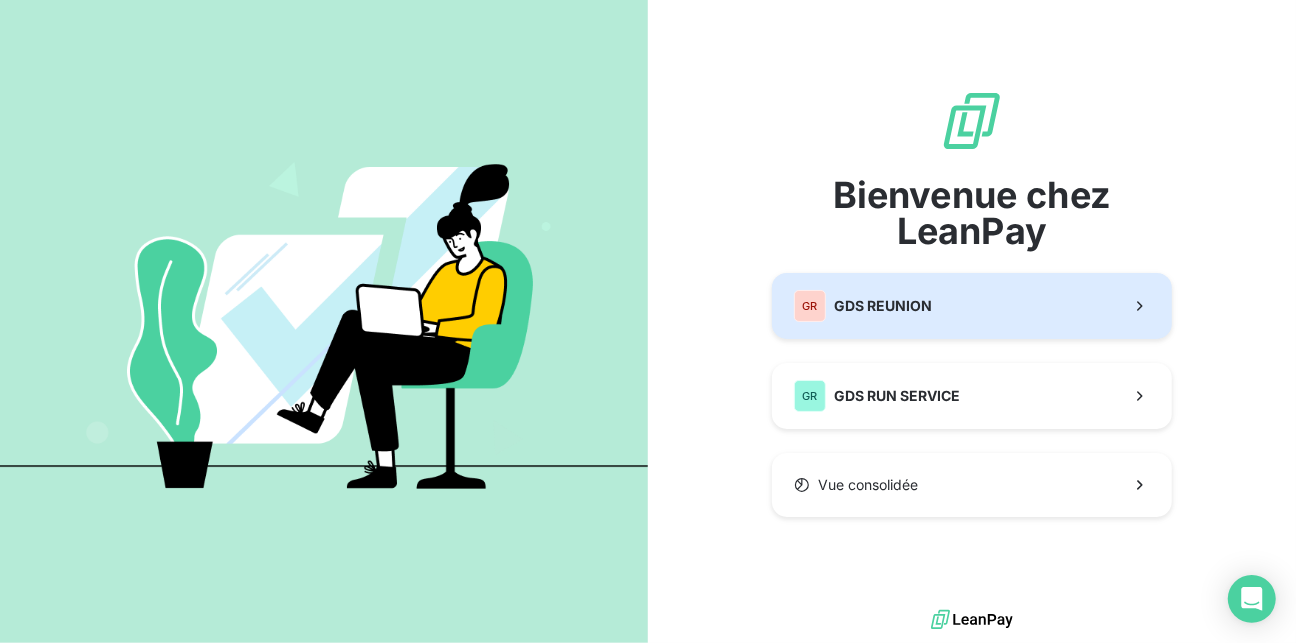click on "GDS REUNION" at bounding box center (883, 306) 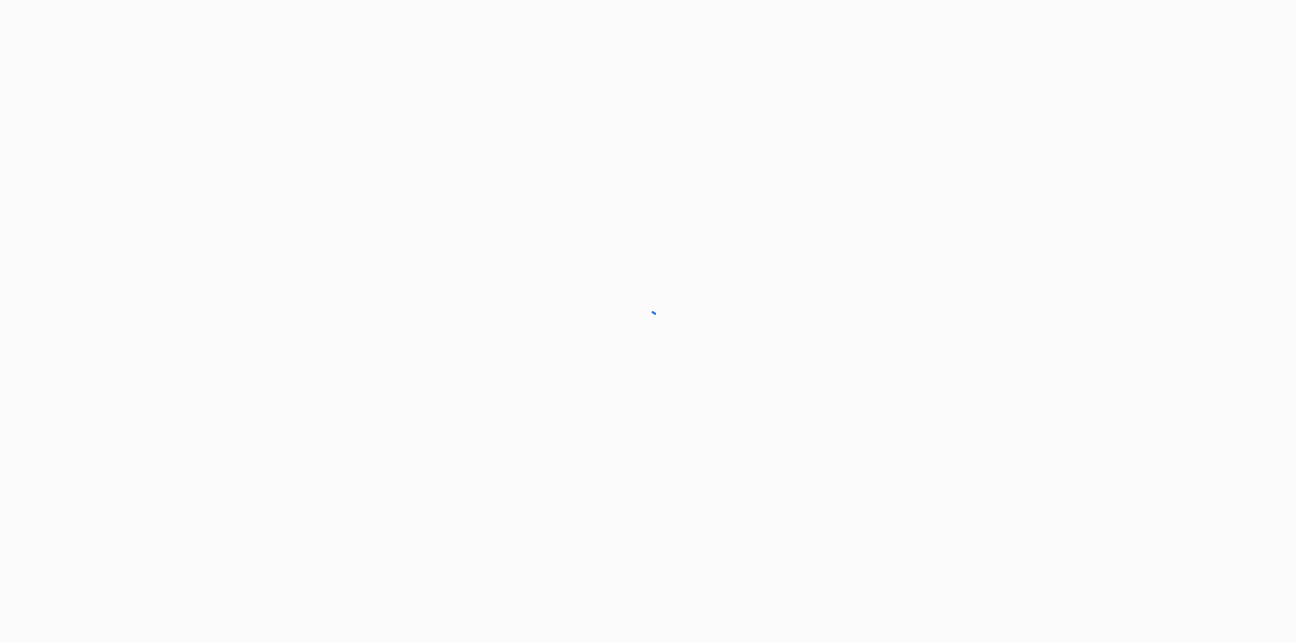 scroll, scrollTop: 0, scrollLeft: 0, axis: both 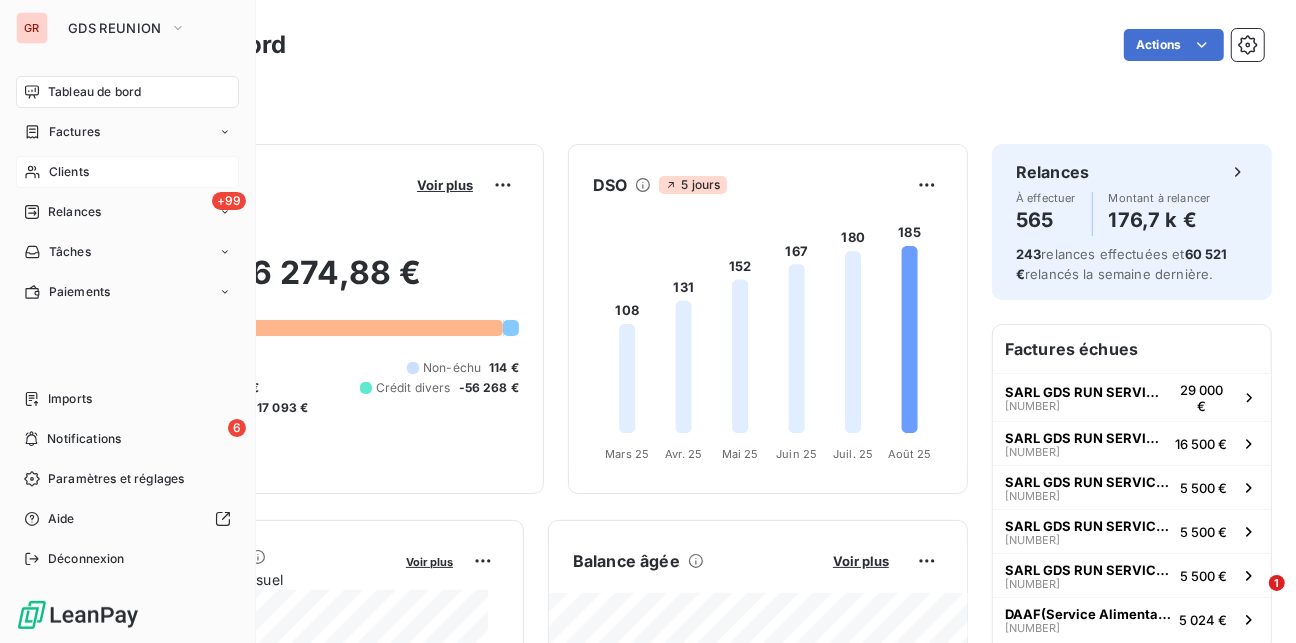 click on "Clients" at bounding box center (69, 172) 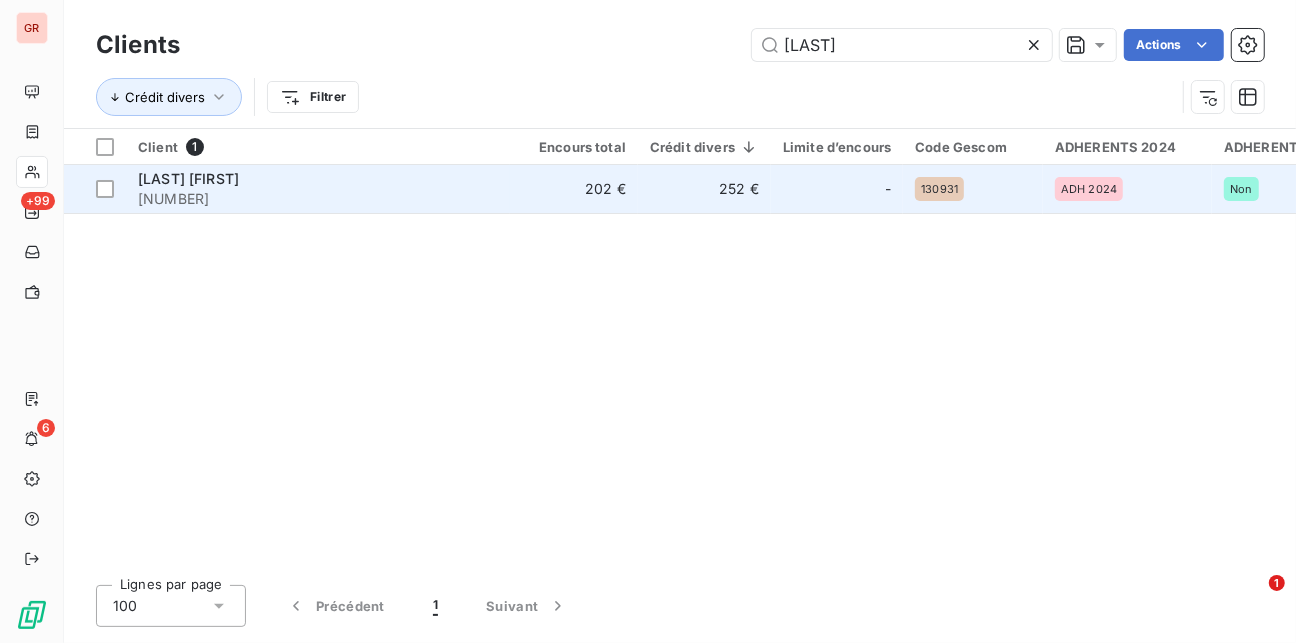 type on "[LAST]" 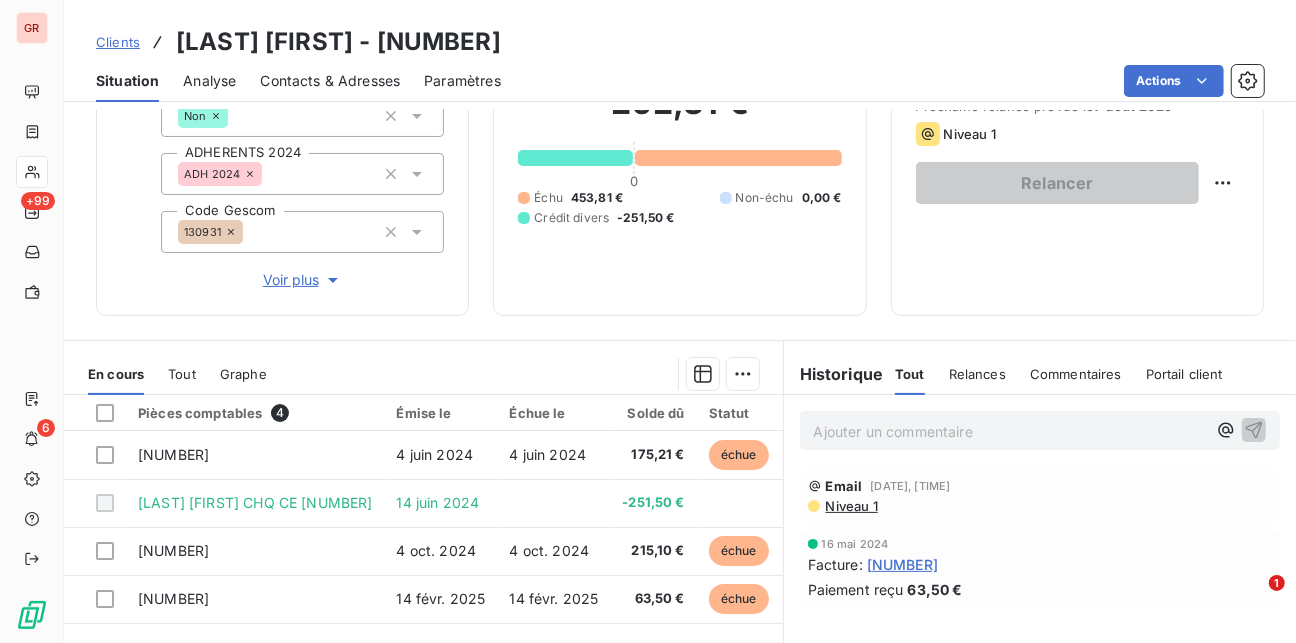 scroll, scrollTop: 160, scrollLeft: 0, axis: vertical 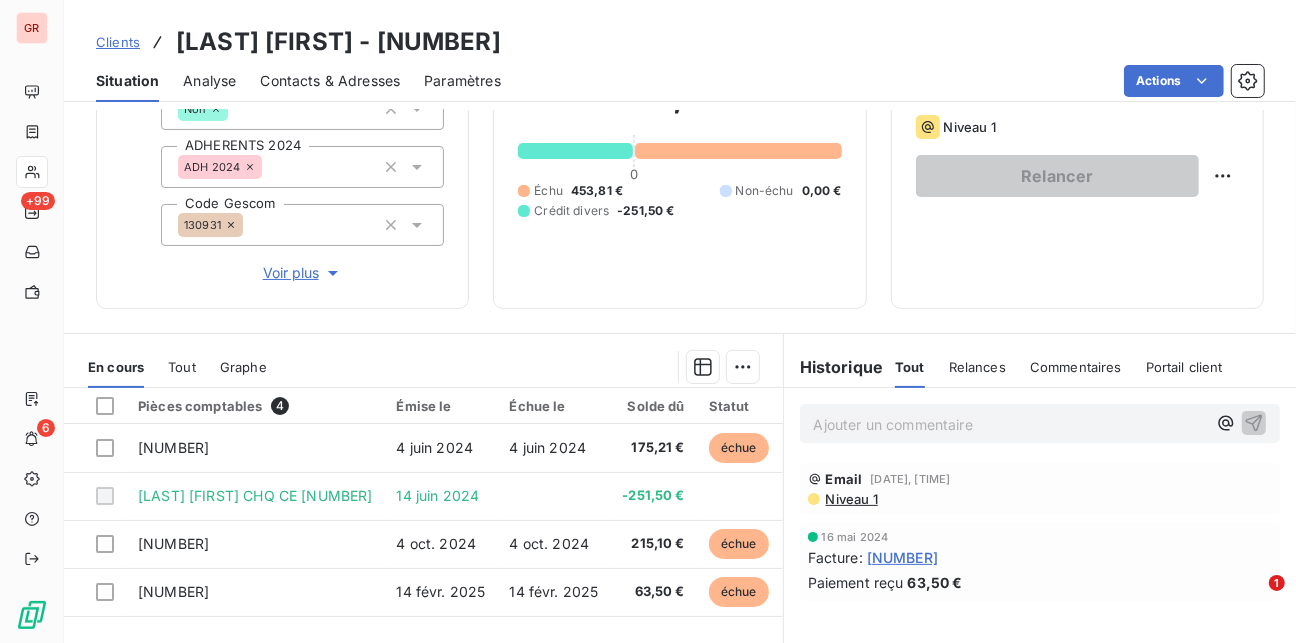click on "Relances" at bounding box center (977, 367) 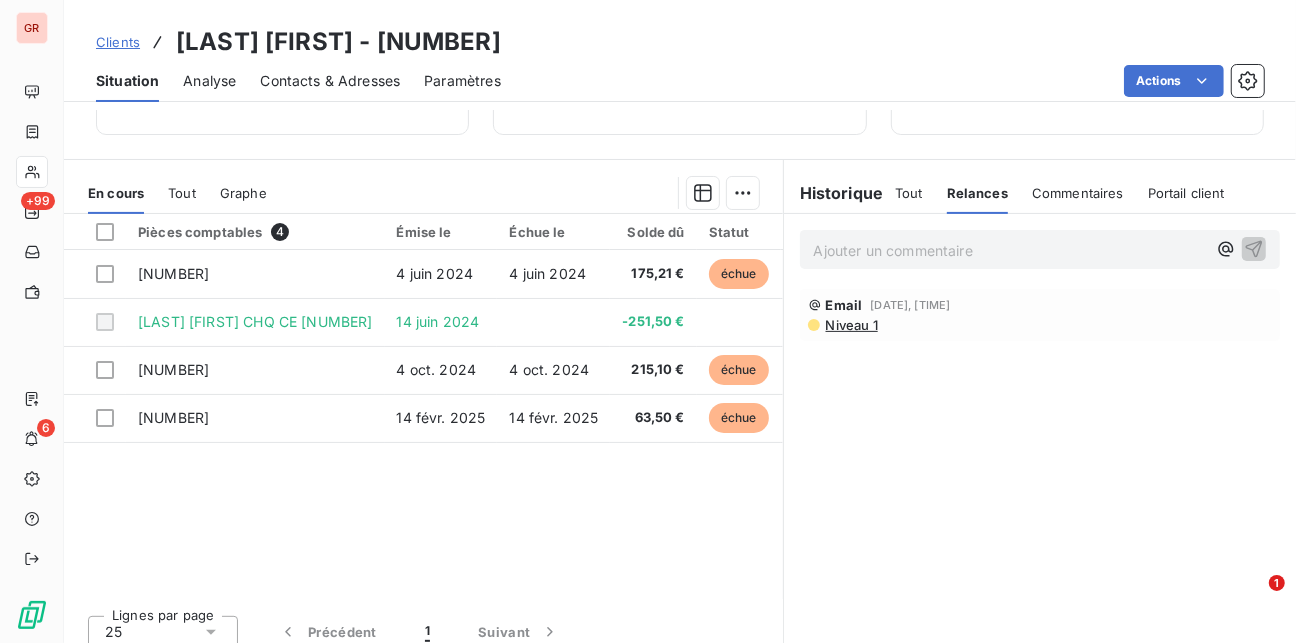 scroll, scrollTop: 348, scrollLeft: 0, axis: vertical 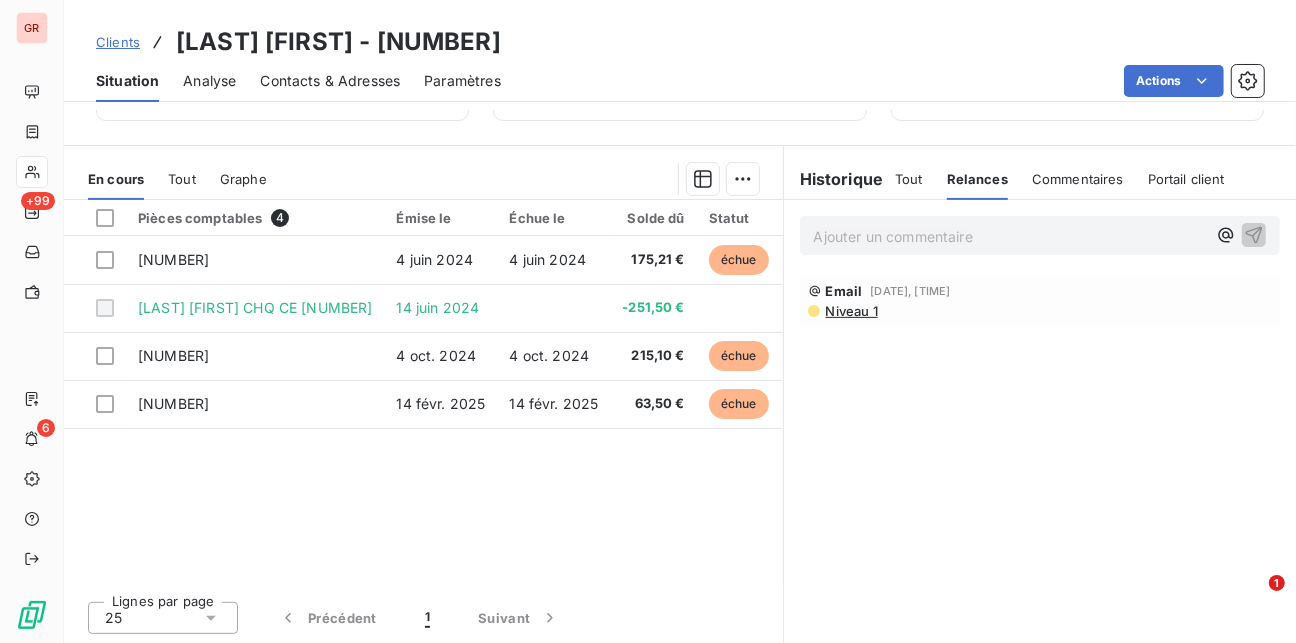 click on "Niveau 1" at bounding box center [851, 311] 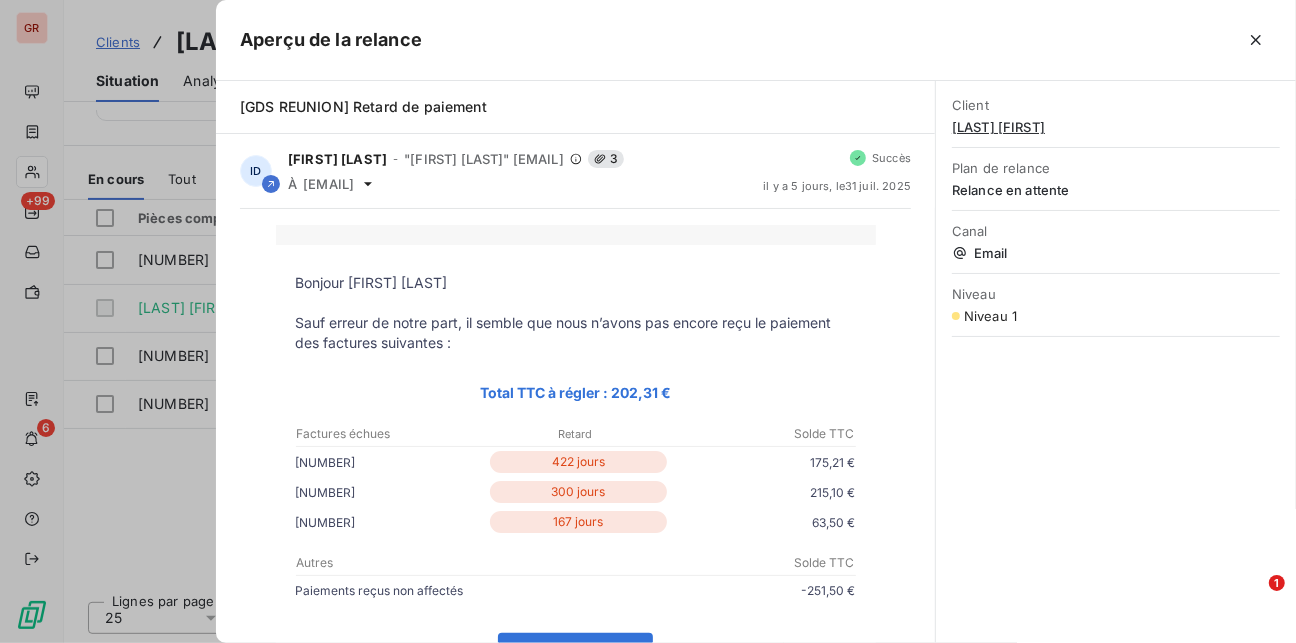 scroll, scrollTop: 160, scrollLeft: 0, axis: vertical 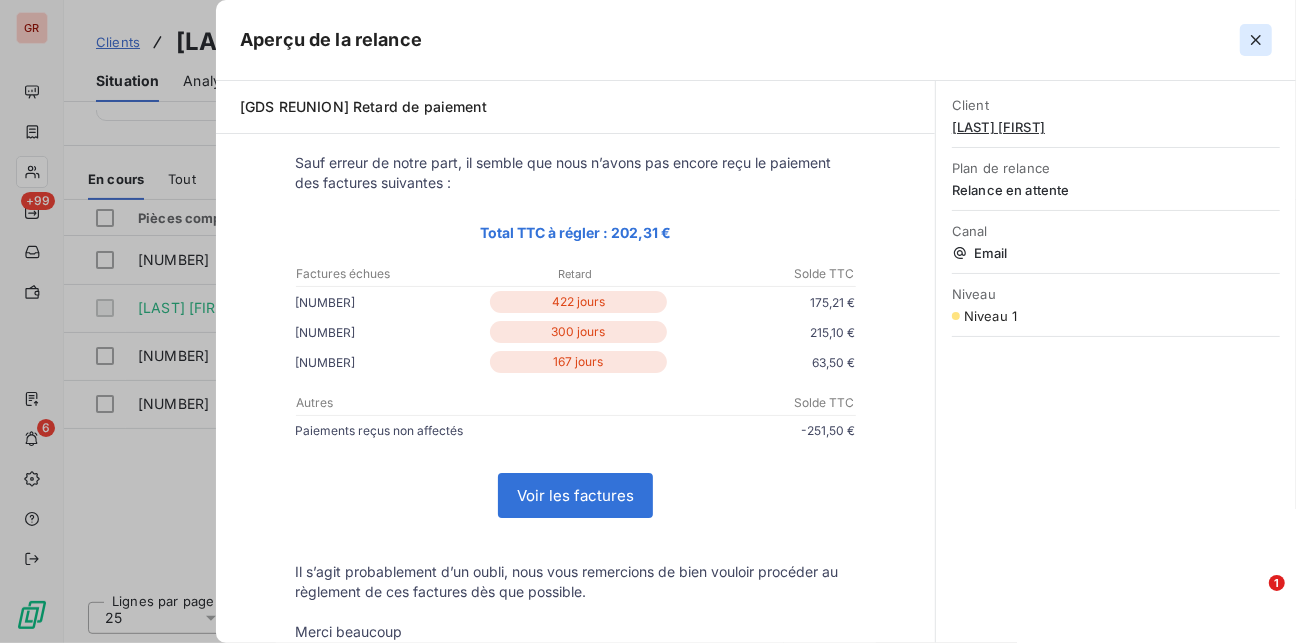 click 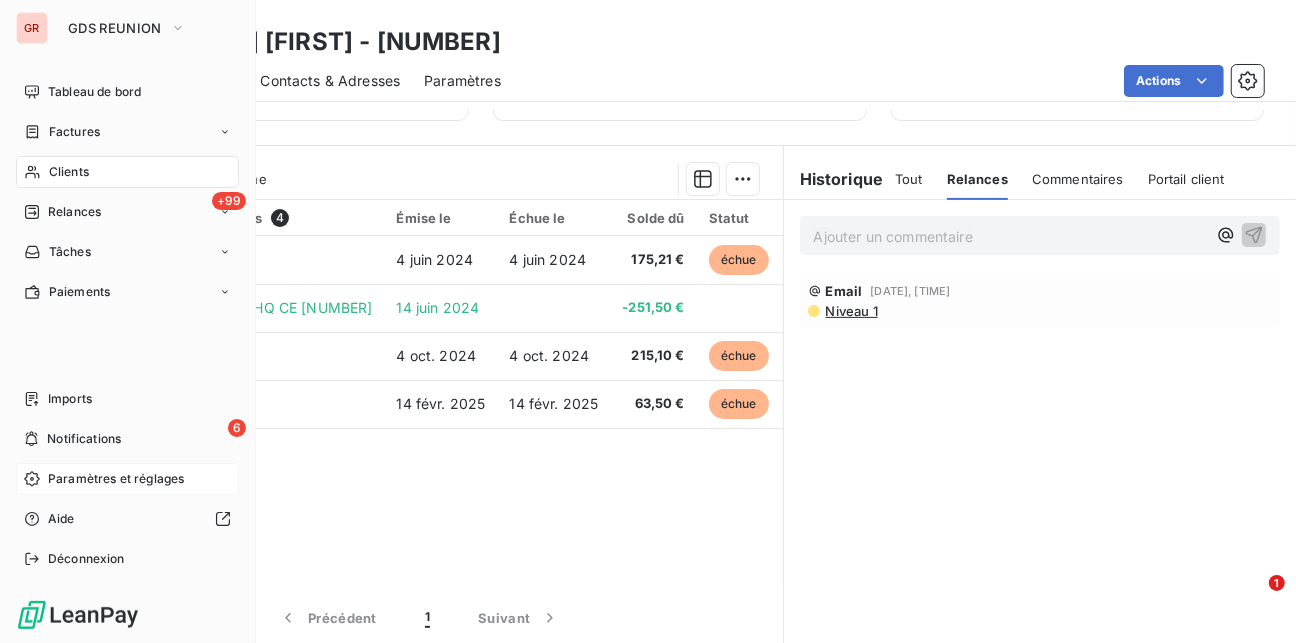 click on "Paramètres et réglages" at bounding box center [116, 479] 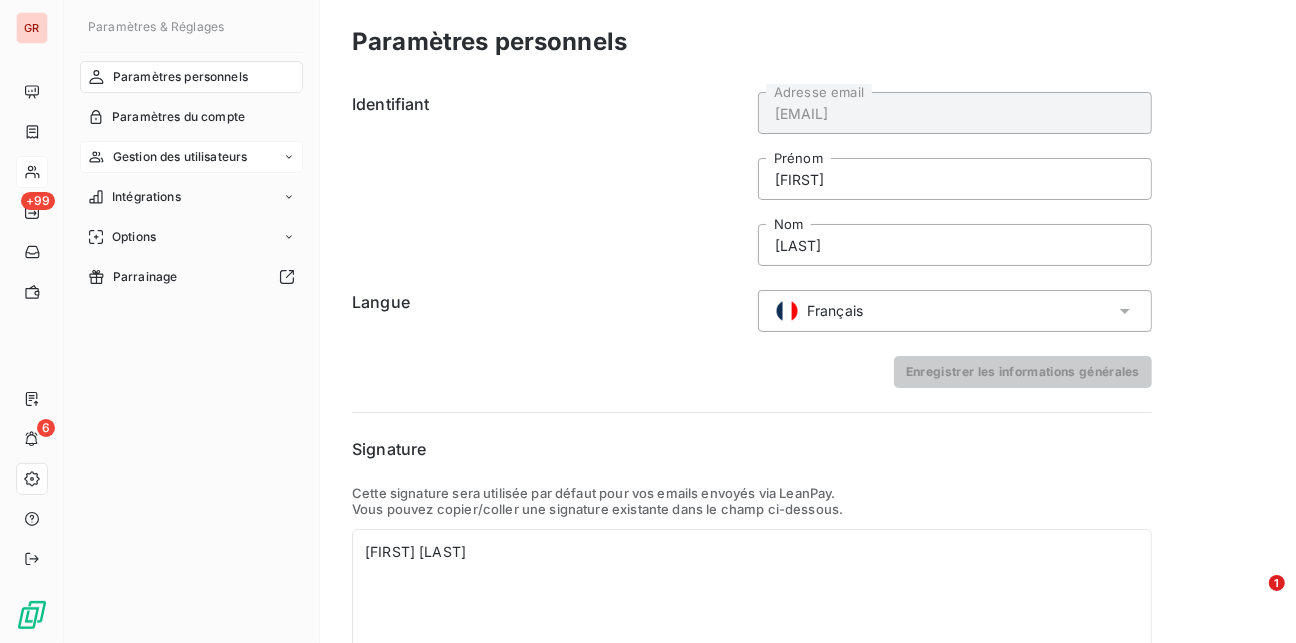 click on "Gestion des utilisateurs" at bounding box center [180, 157] 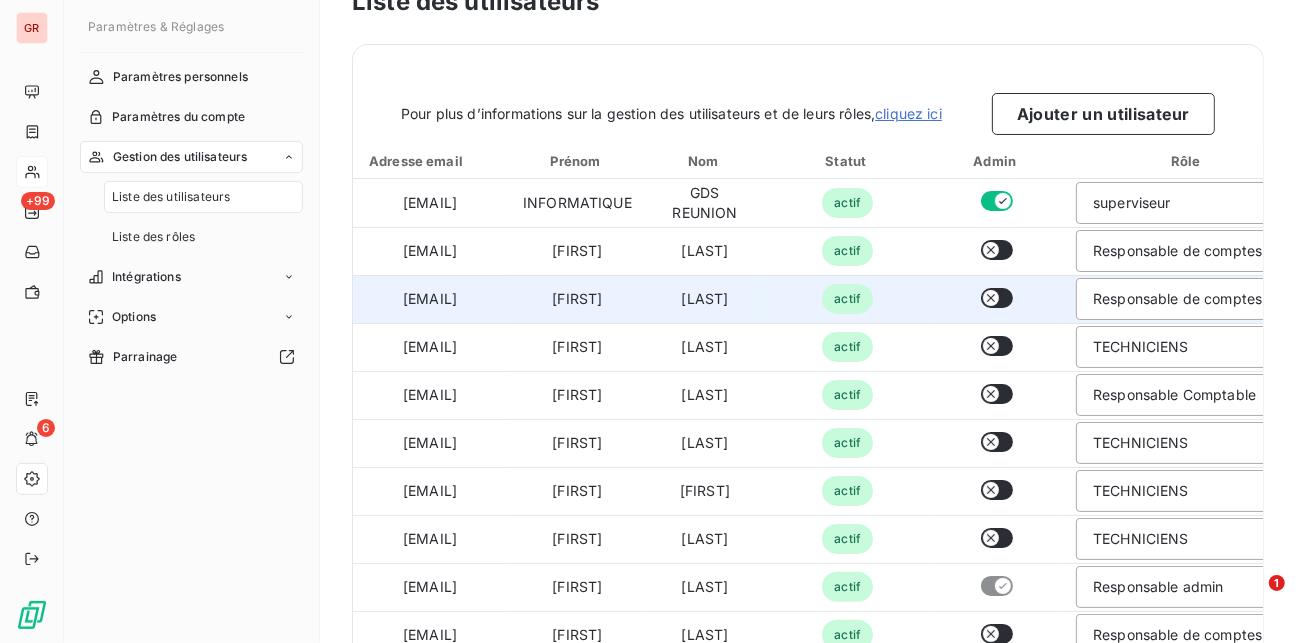 scroll, scrollTop: 6, scrollLeft: 0, axis: vertical 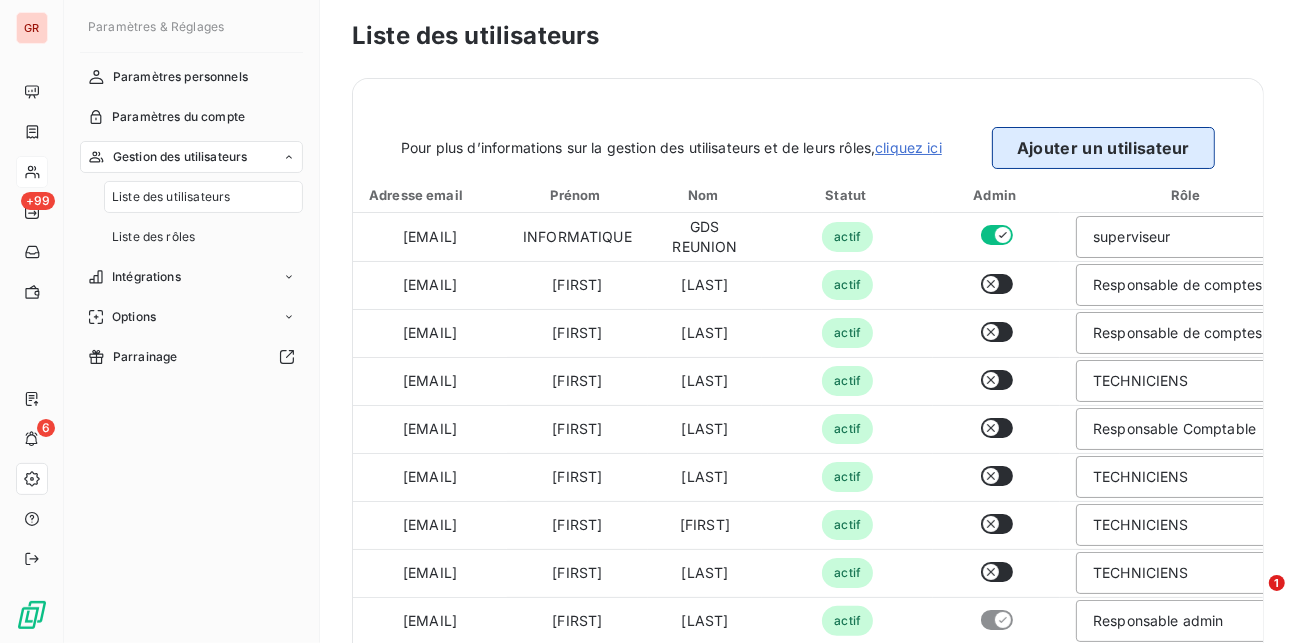 click on "Ajouter un utilisateur" at bounding box center (1103, 148) 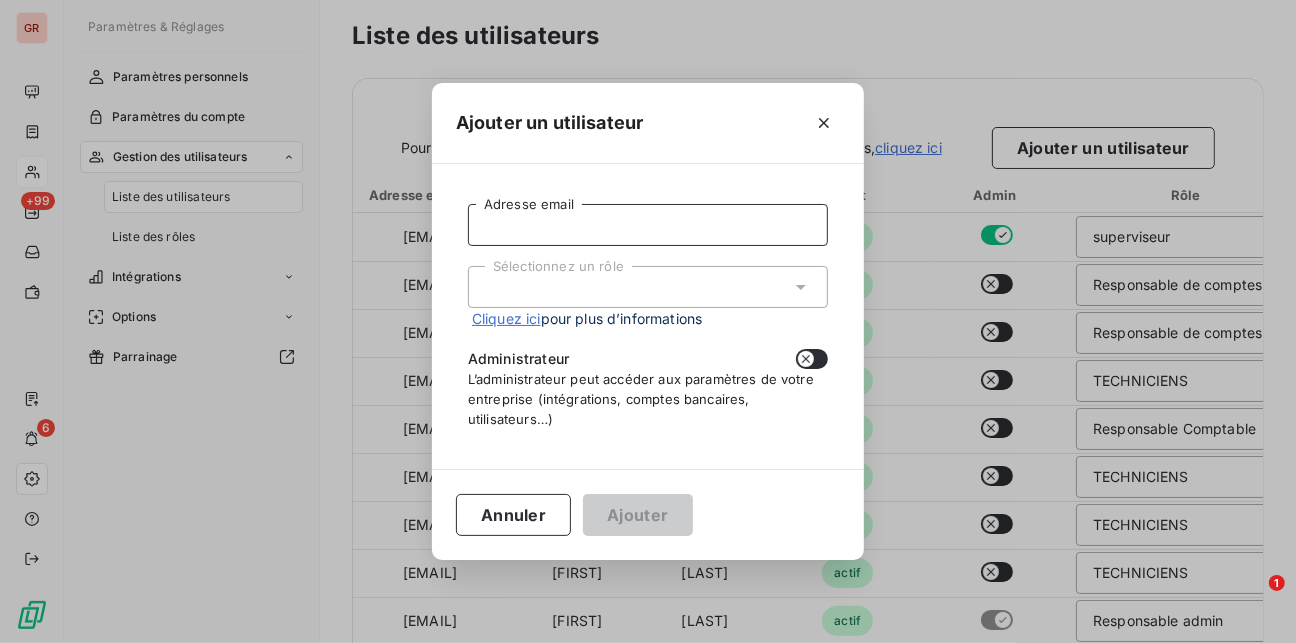 click on "Adresse email" at bounding box center (648, 225) 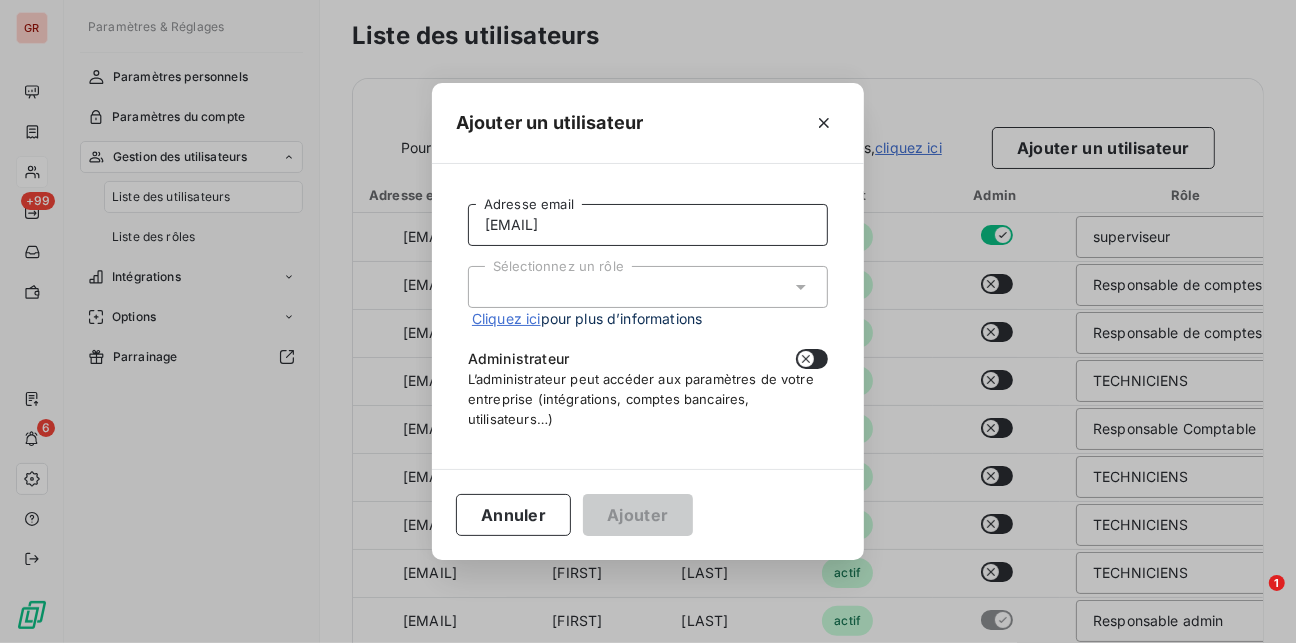 drag, startPoint x: 533, startPoint y: 224, endPoint x: 550, endPoint y: 233, distance: 19.235384 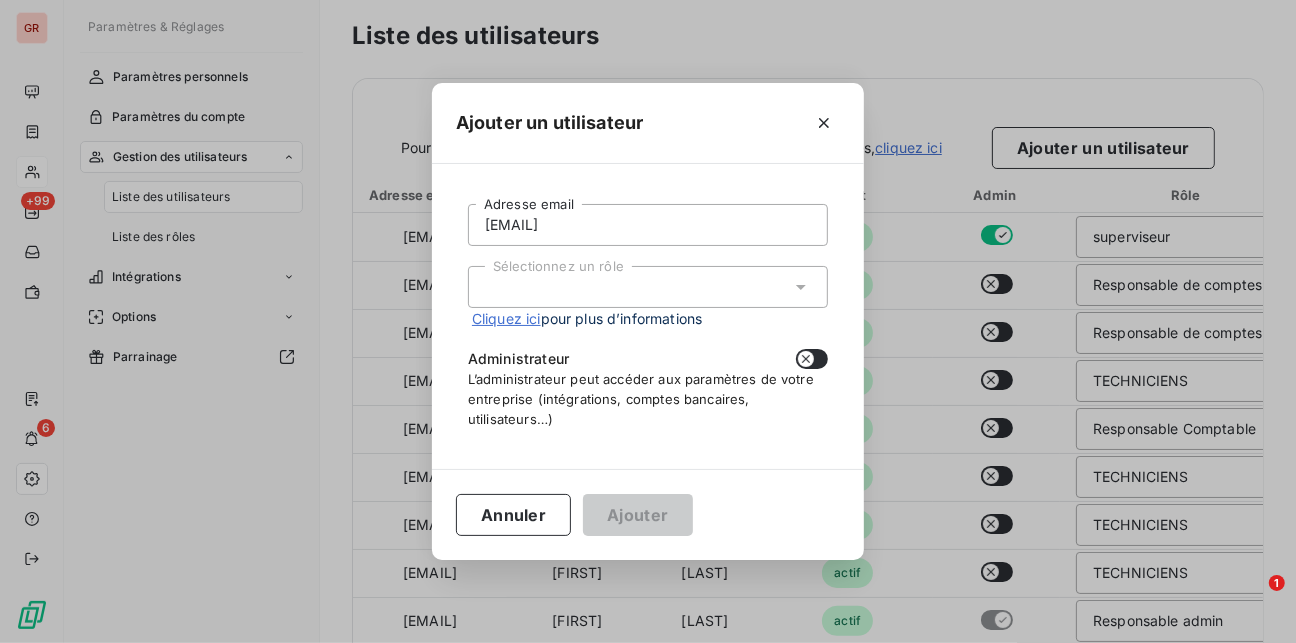 click on "Sélectionnez un rôle" at bounding box center [648, 287] 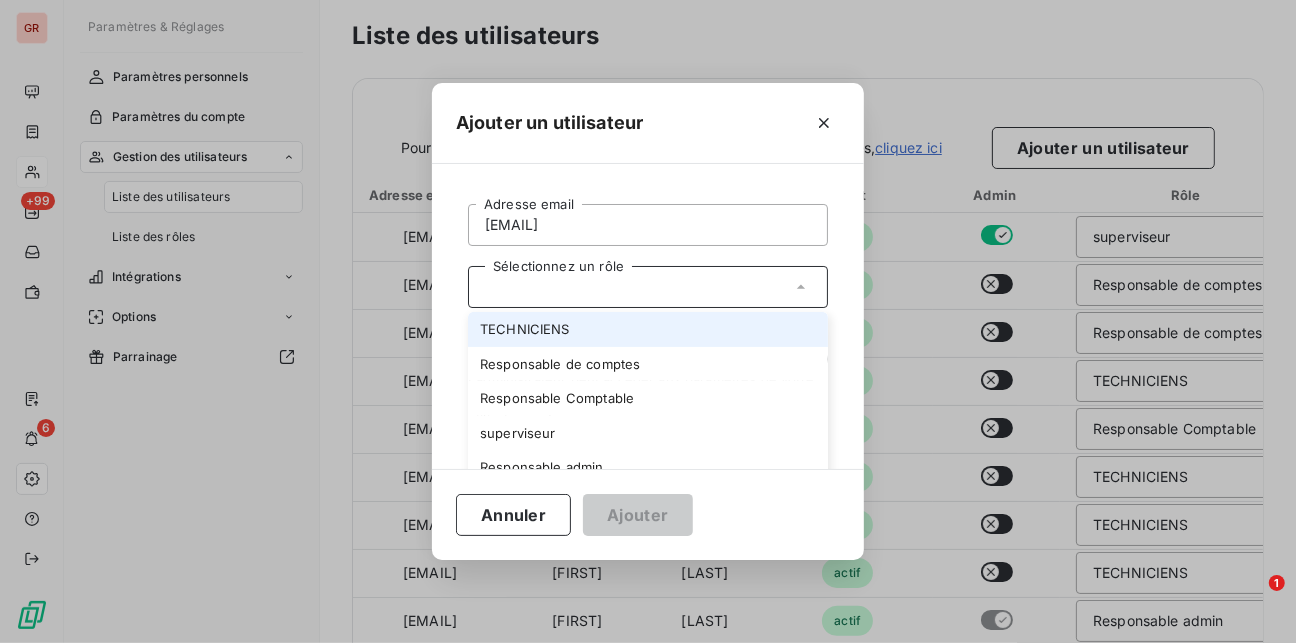 click on "Sélectionnez un rôle" at bounding box center [648, 287] 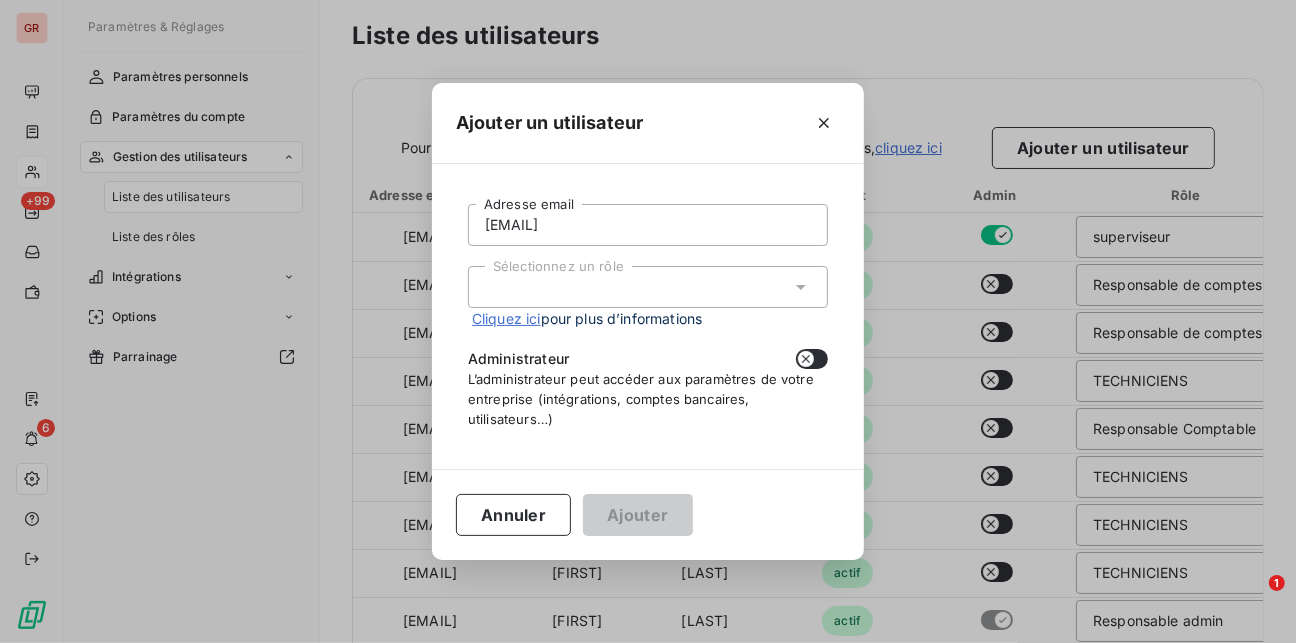 click 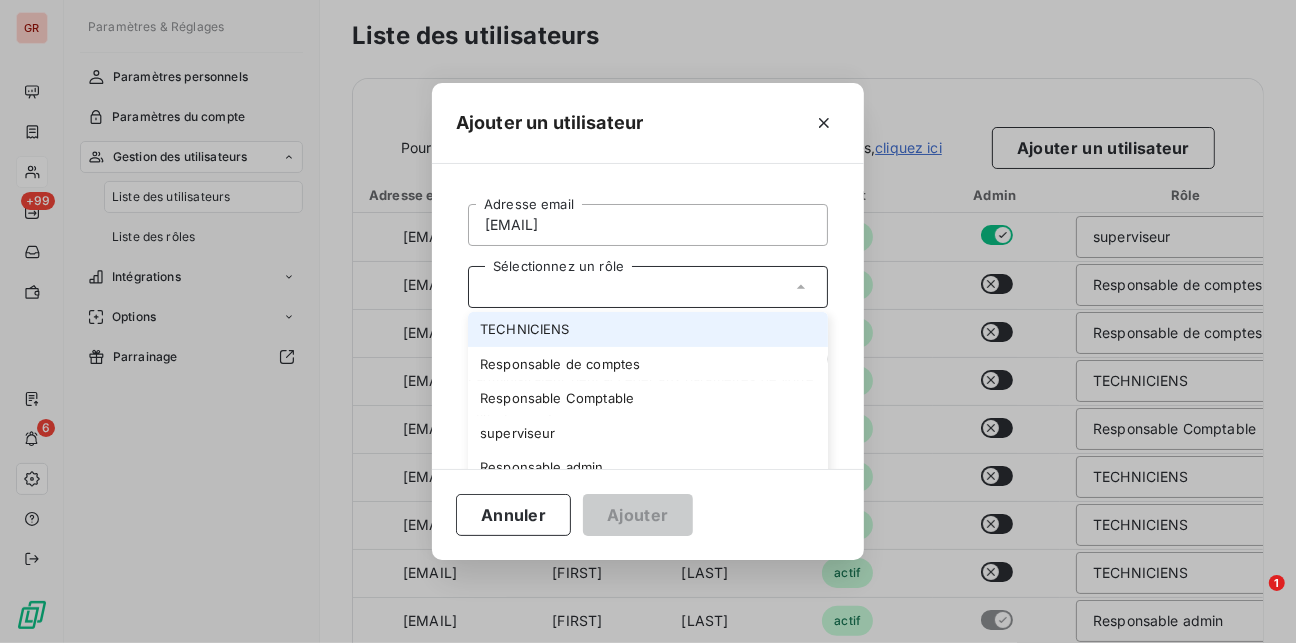click 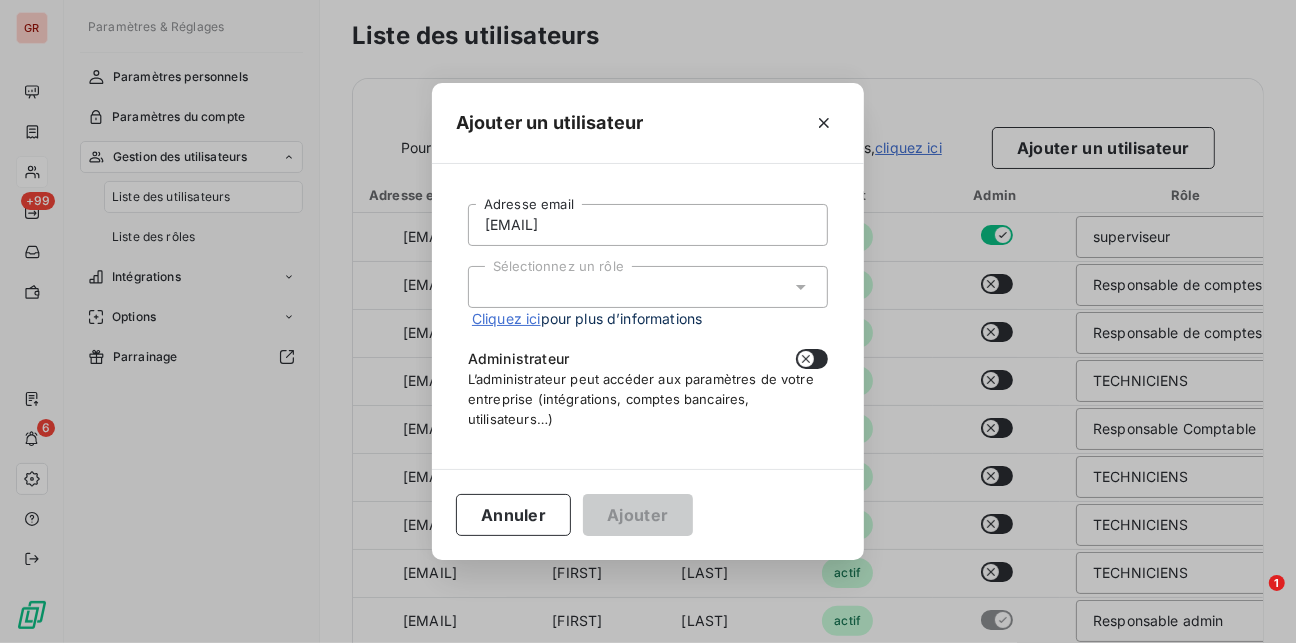 click 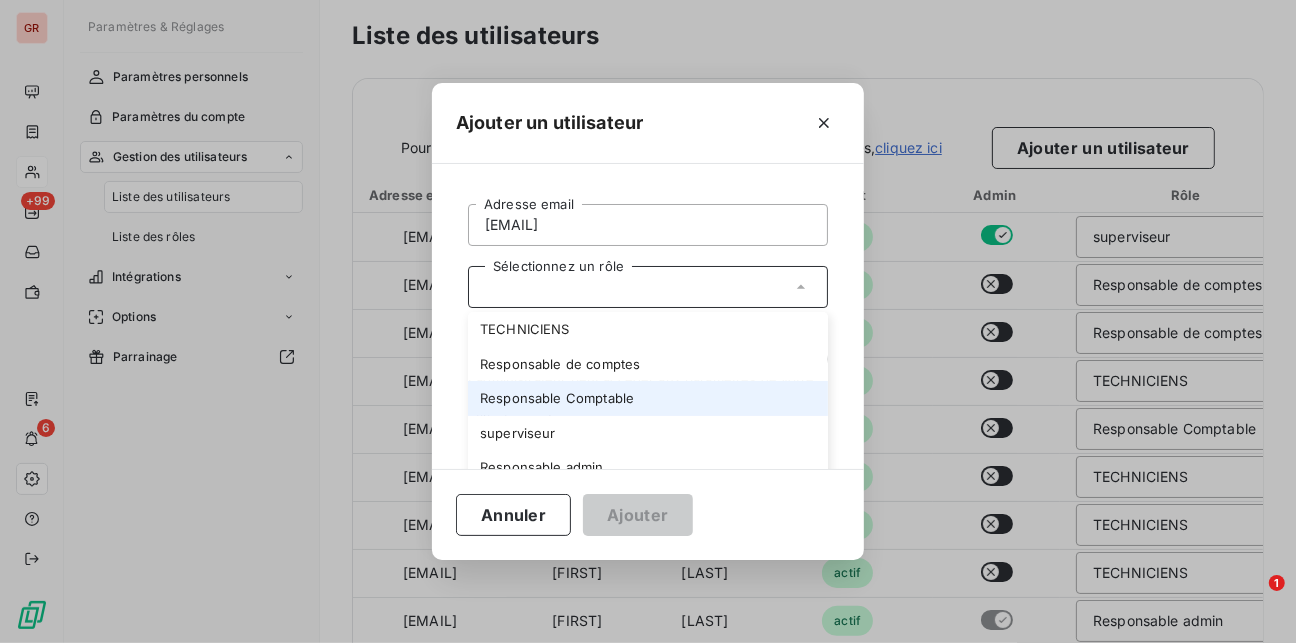 click on "Responsable Comptable" at bounding box center (648, 398) 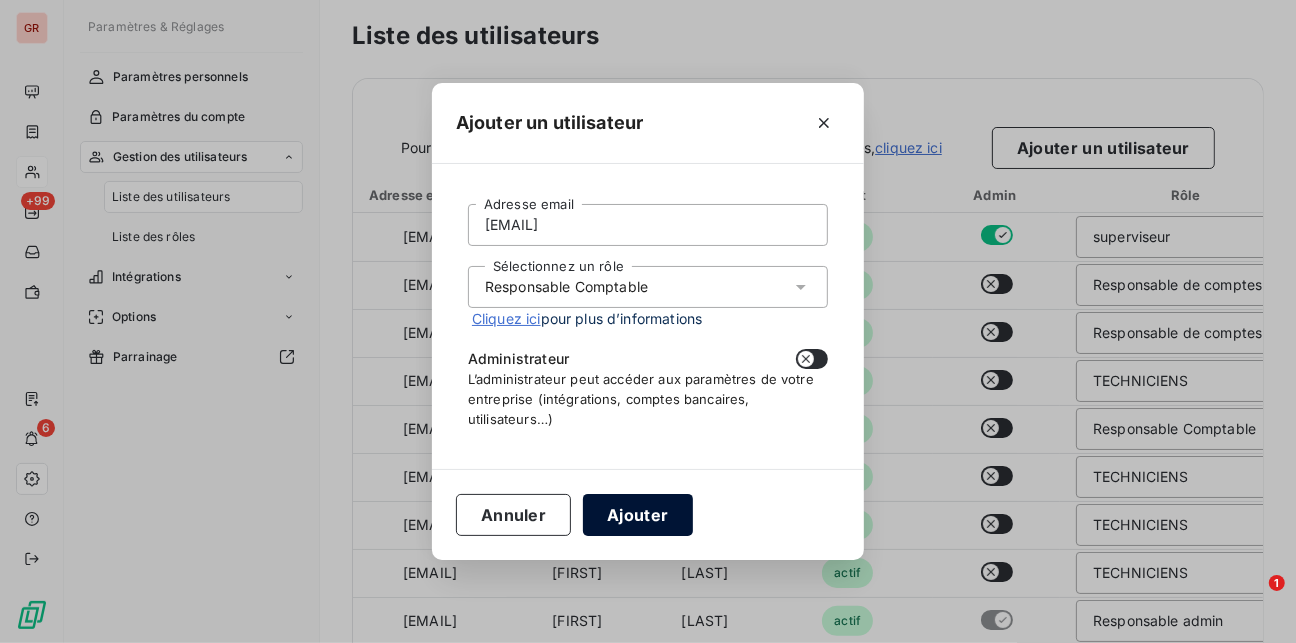 click on "Ajouter" at bounding box center [637, 515] 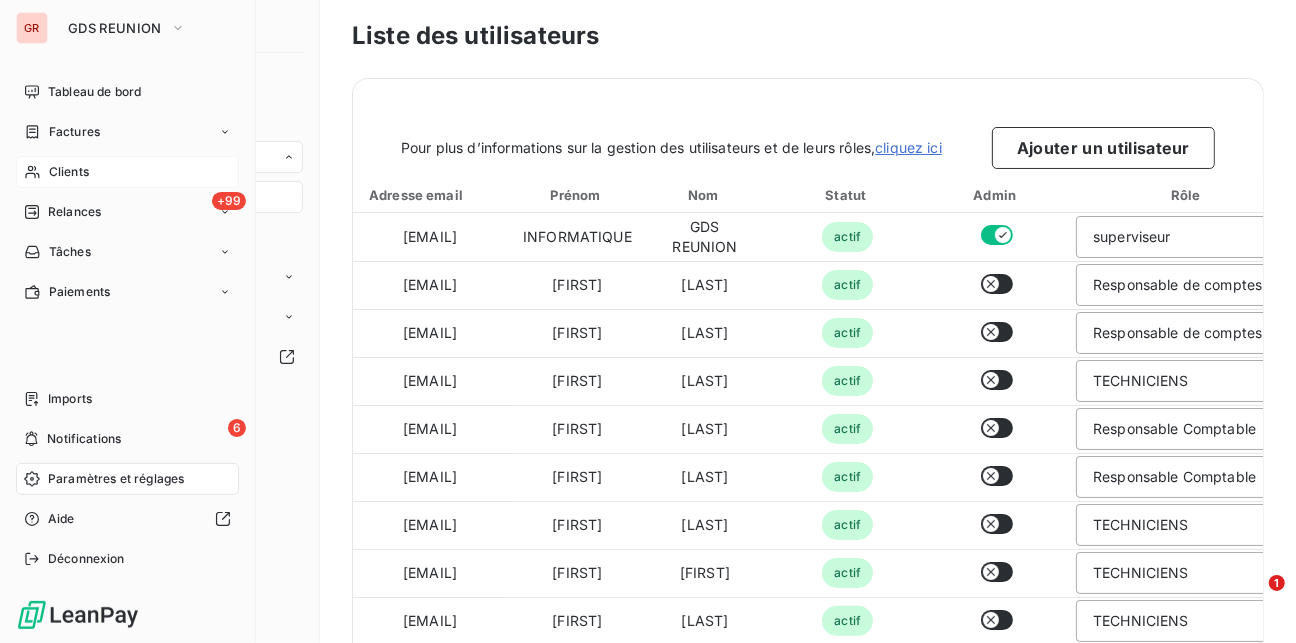 click on "Clients" at bounding box center [69, 172] 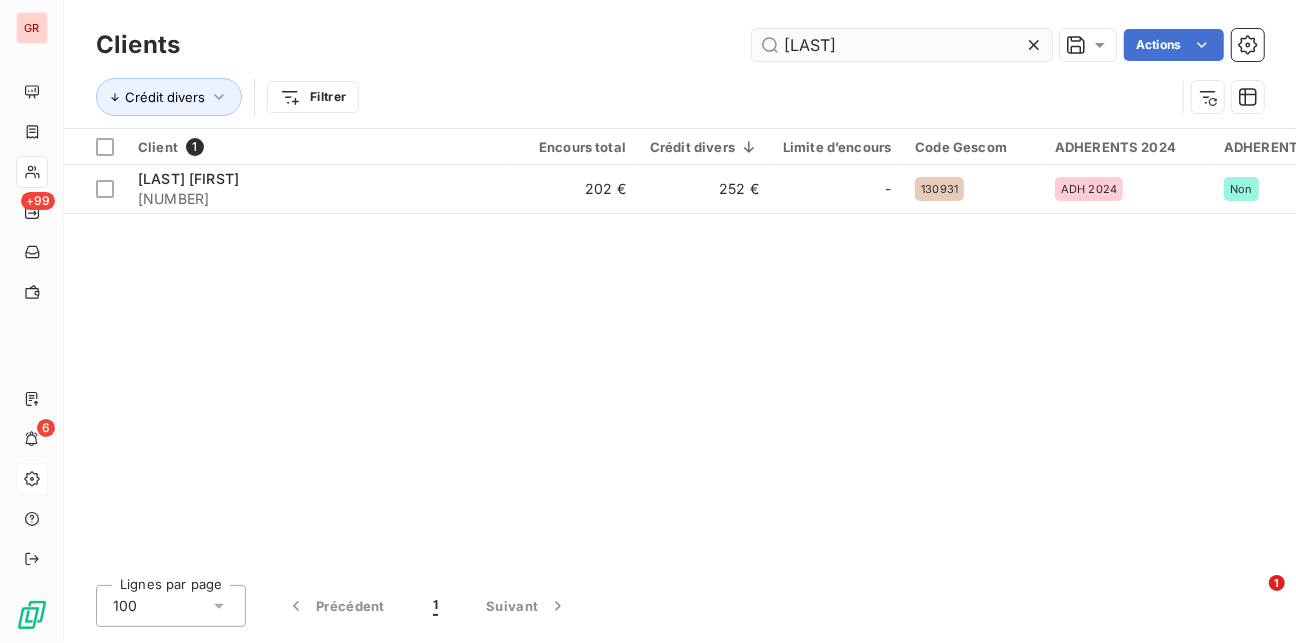 drag, startPoint x: 851, startPoint y: 45, endPoint x: 779, endPoint y: 39, distance: 72.249565 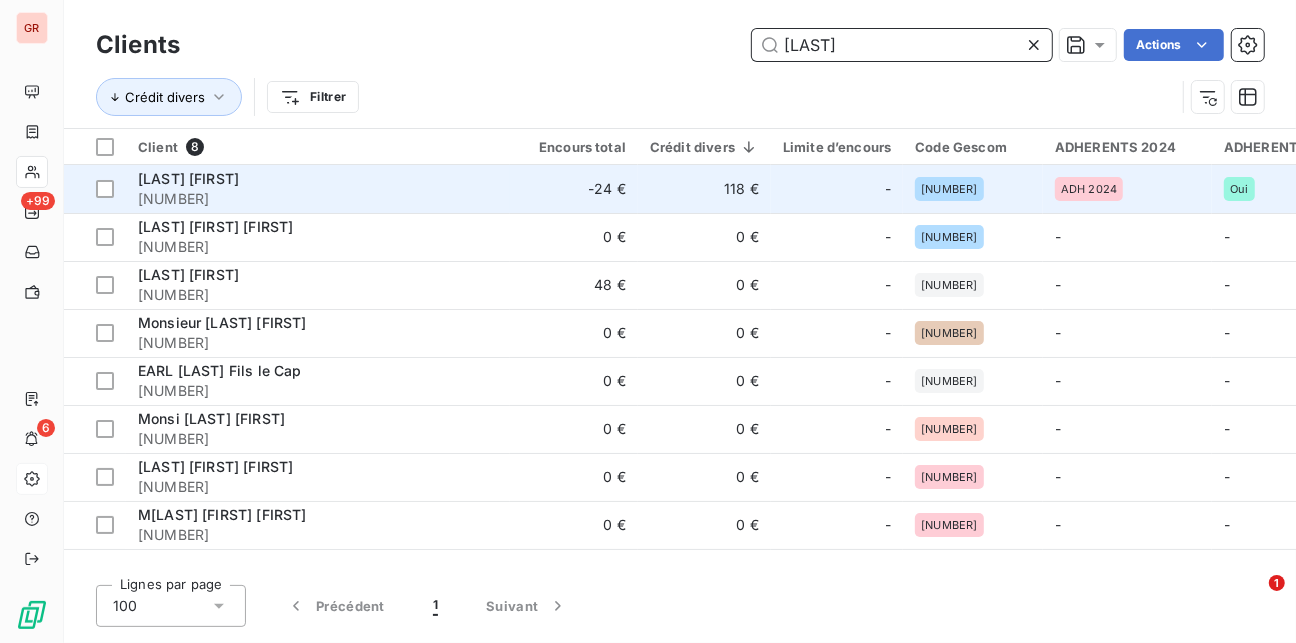 type on "[LAST]" 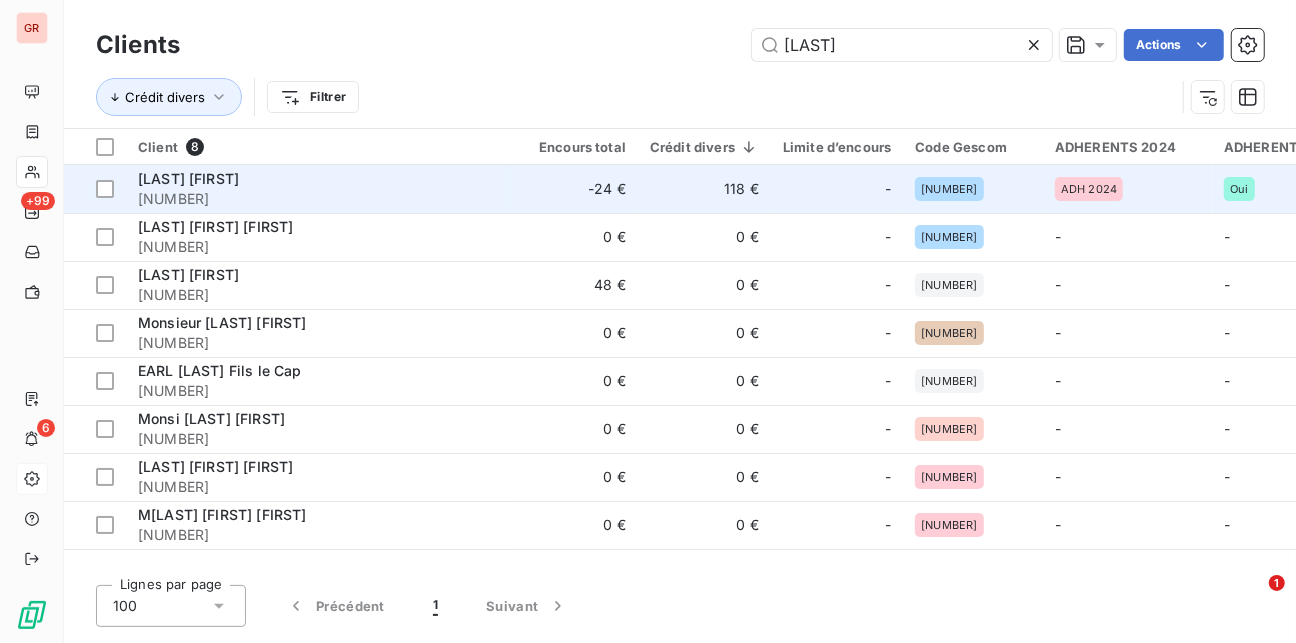 click on "[LAST] [FIRST]" at bounding box center (188, 178) 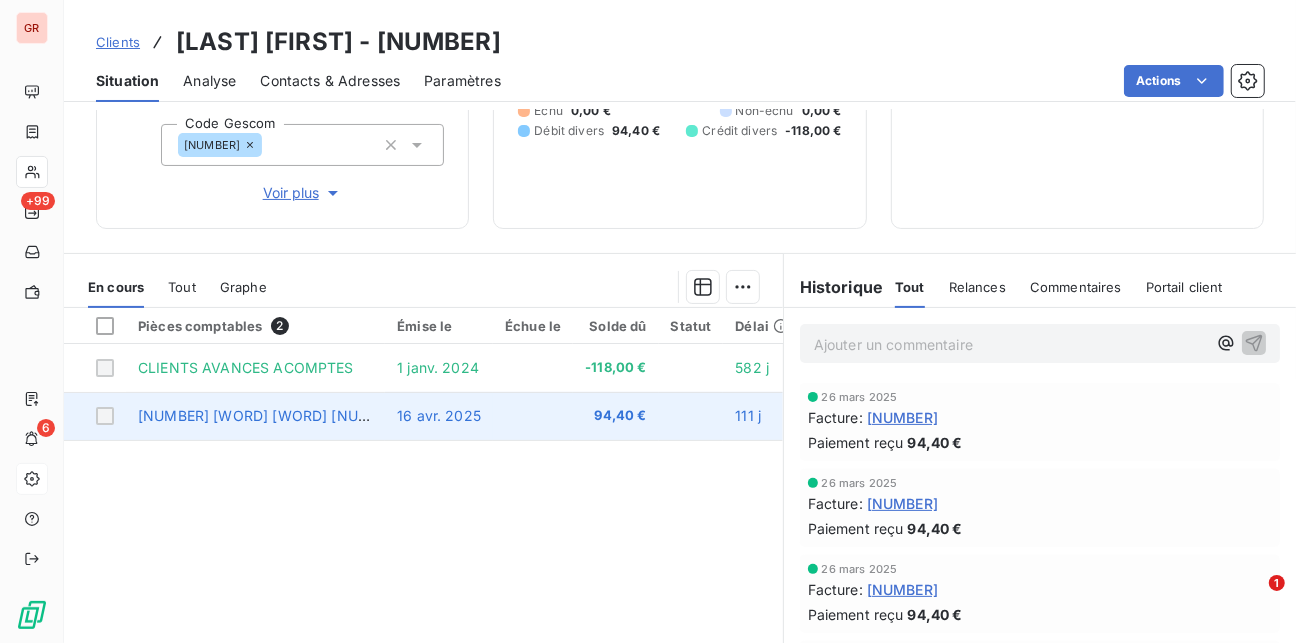 scroll, scrollTop: 0, scrollLeft: 0, axis: both 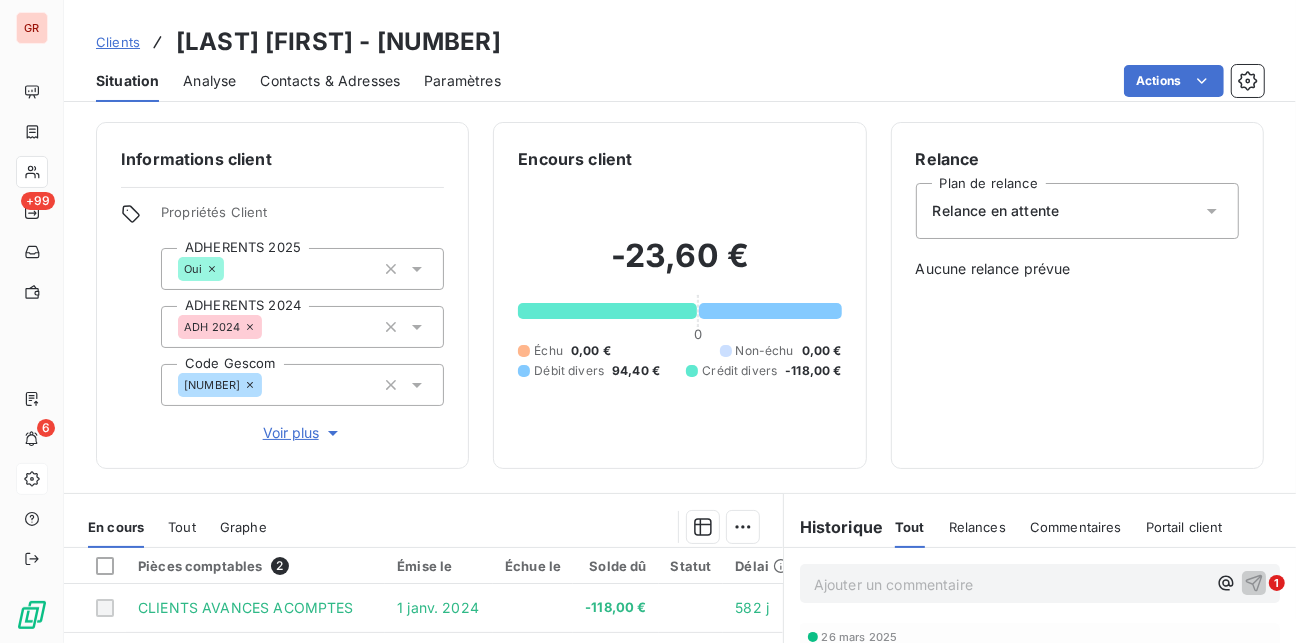 click on "Contacts & Adresses" at bounding box center (330, 81) 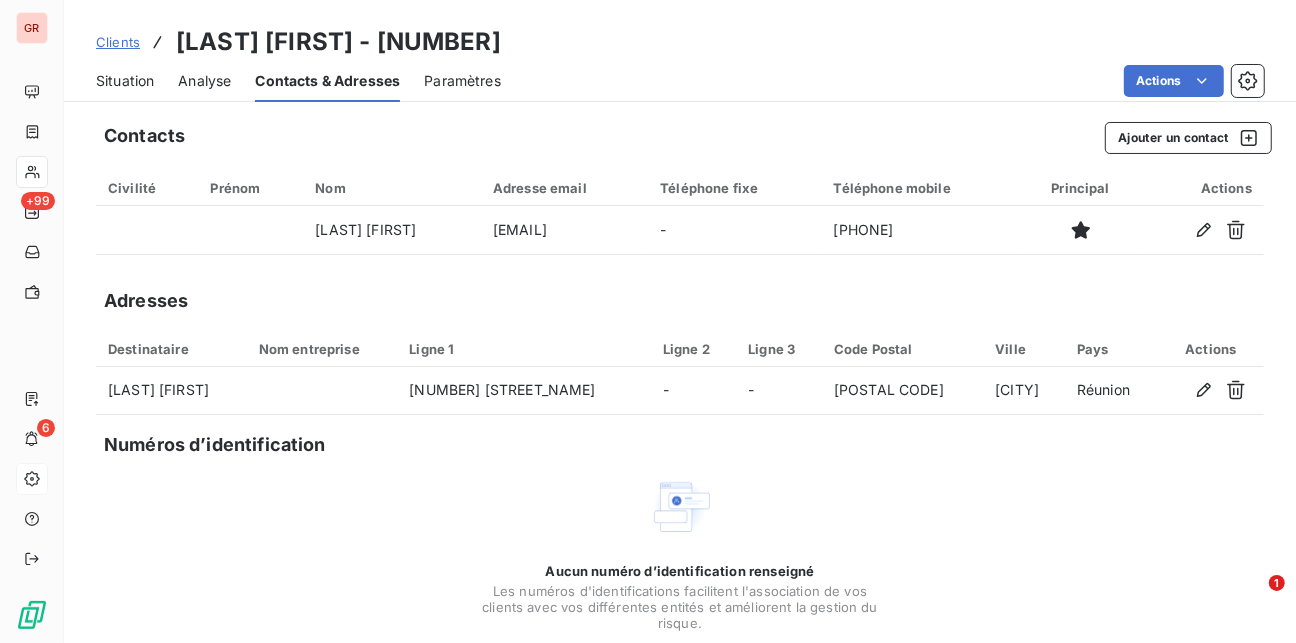 click on "Situation" at bounding box center [125, 81] 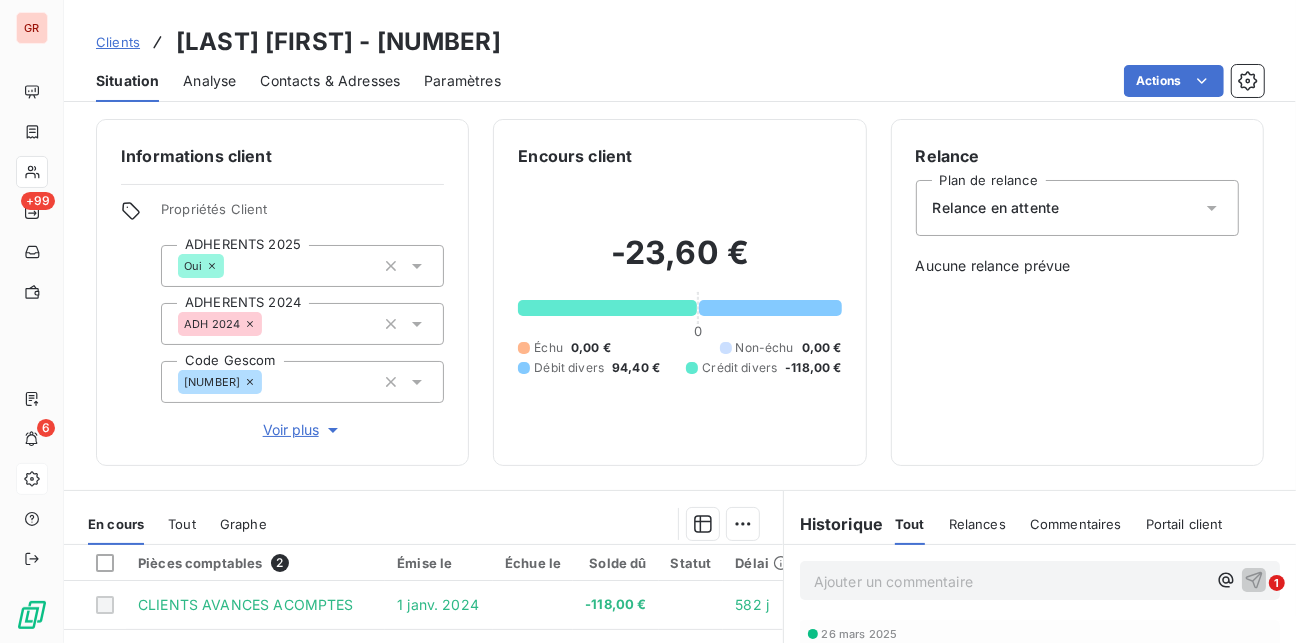 scroll, scrollTop: 0, scrollLeft: 0, axis: both 